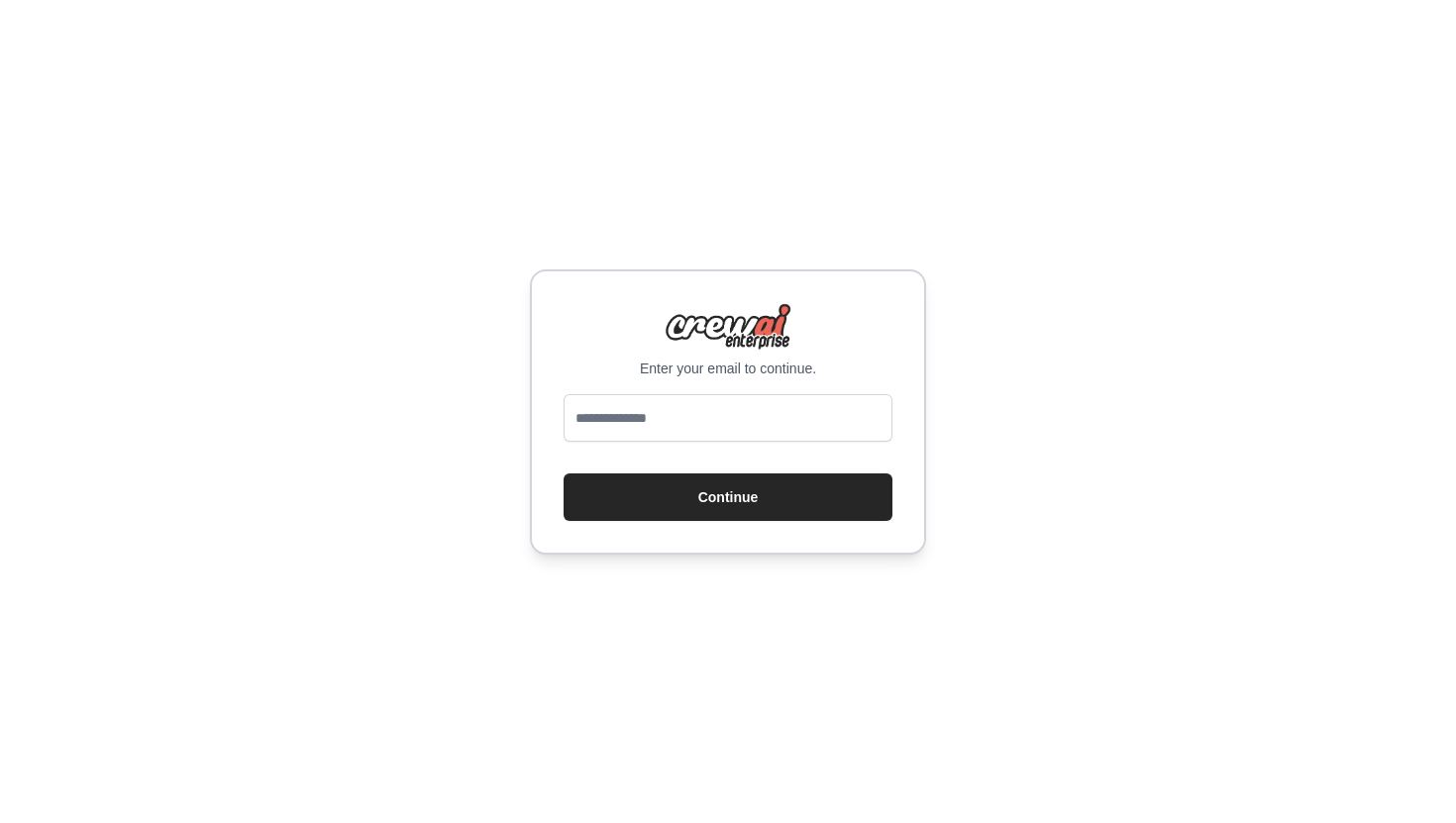 scroll, scrollTop: 0, scrollLeft: 0, axis: both 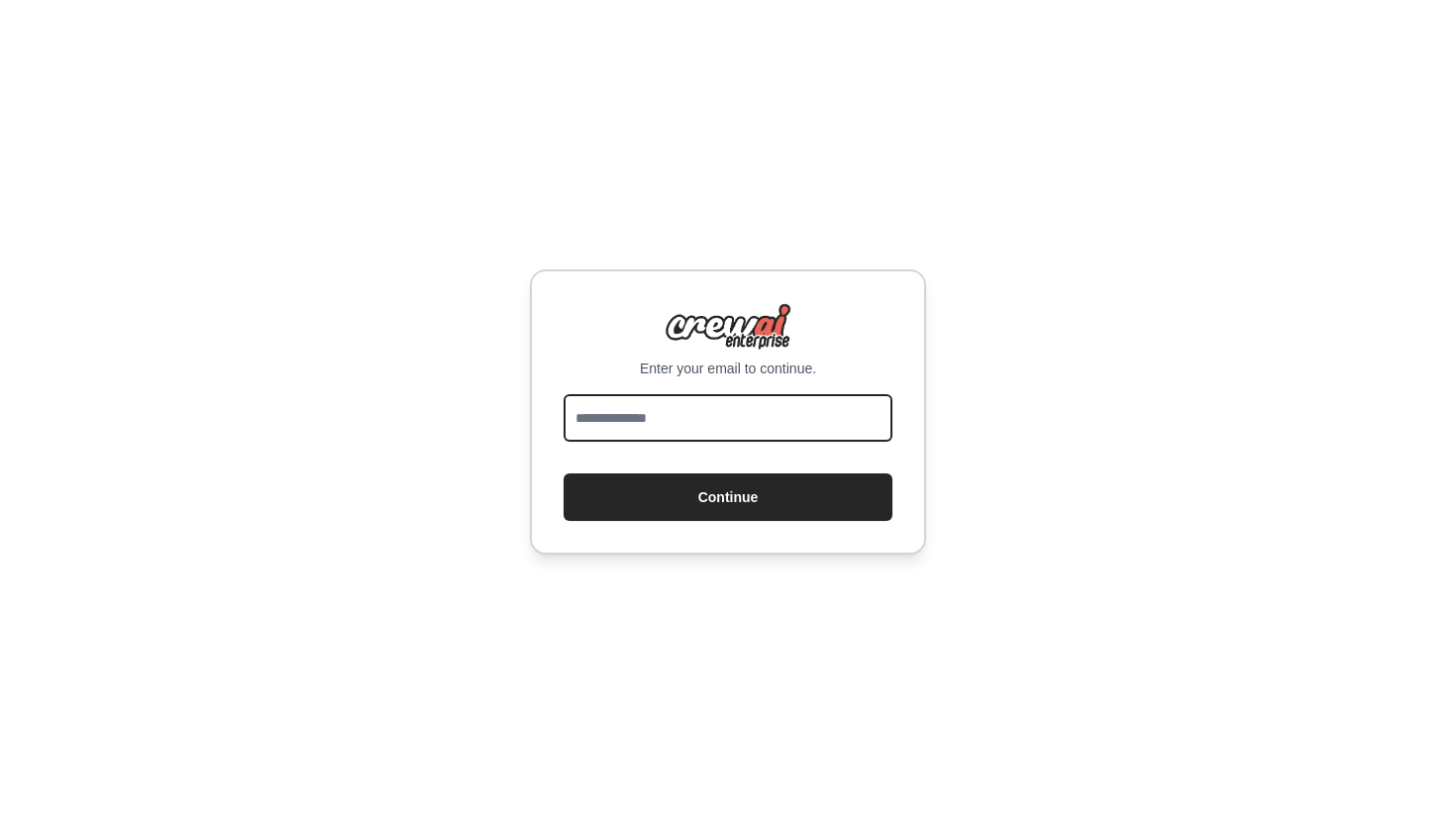 click at bounding box center (728, 418) 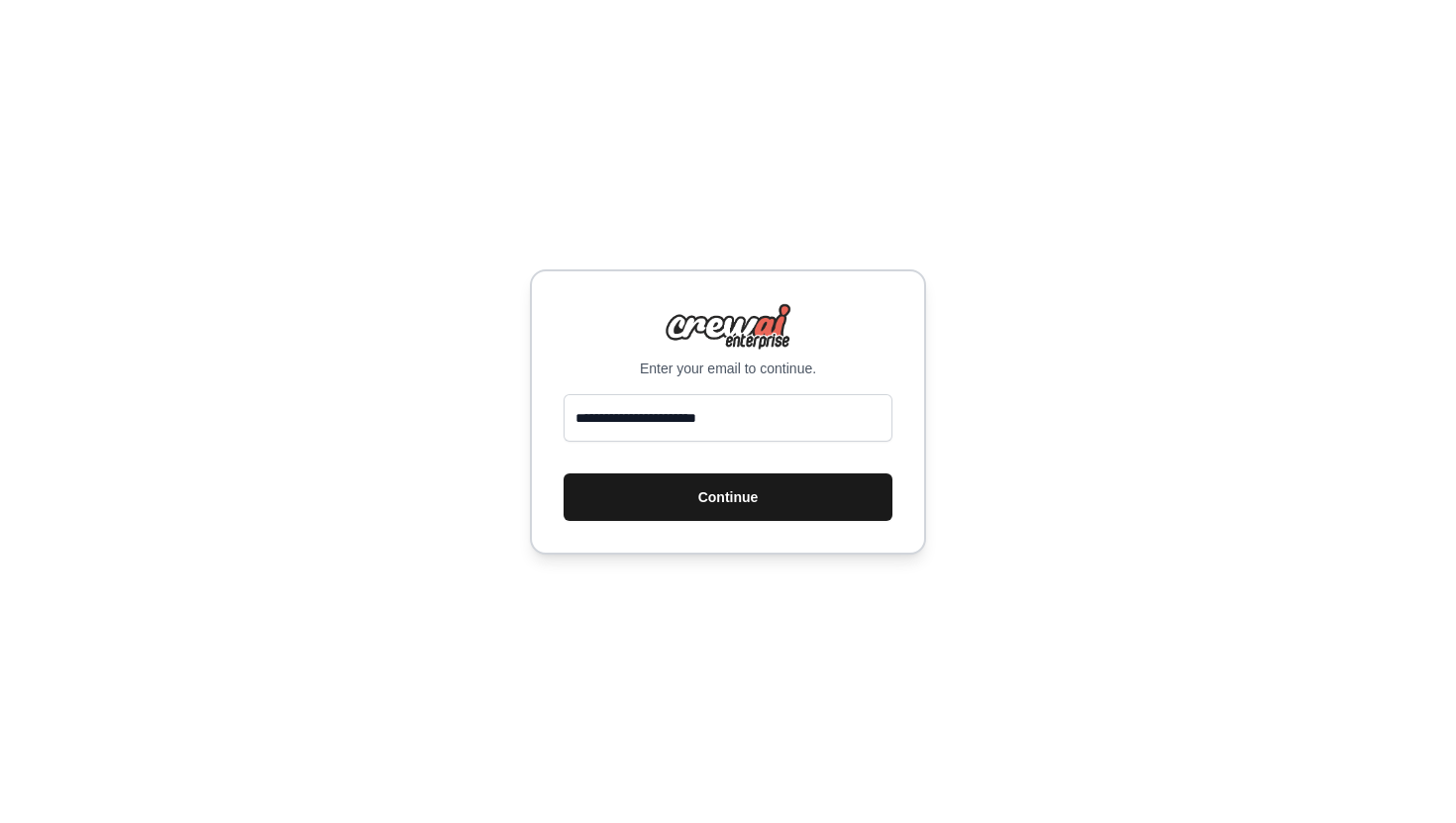 click on "Continue" at bounding box center (728, 497) 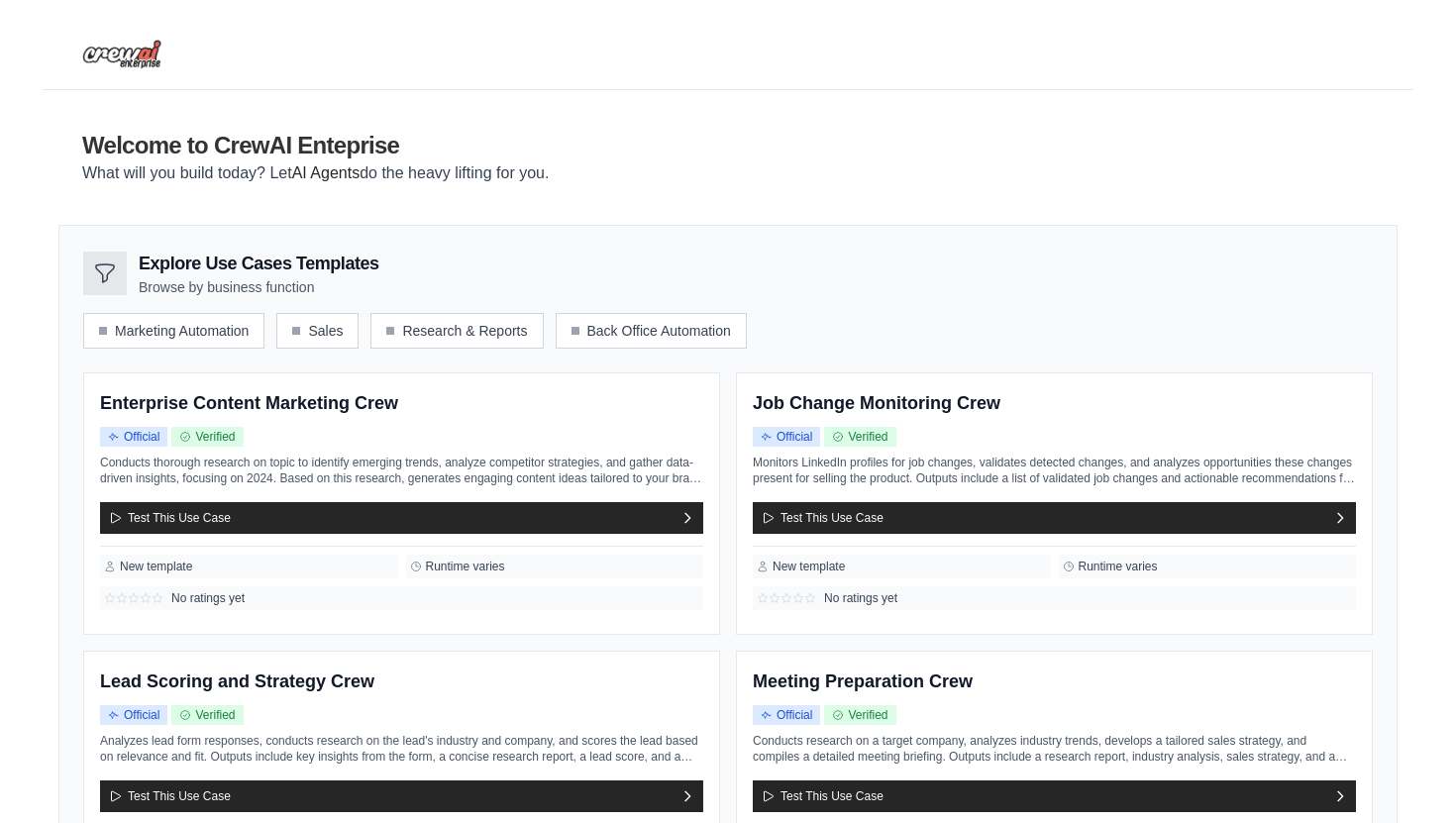 scroll, scrollTop: 0, scrollLeft: 0, axis: both 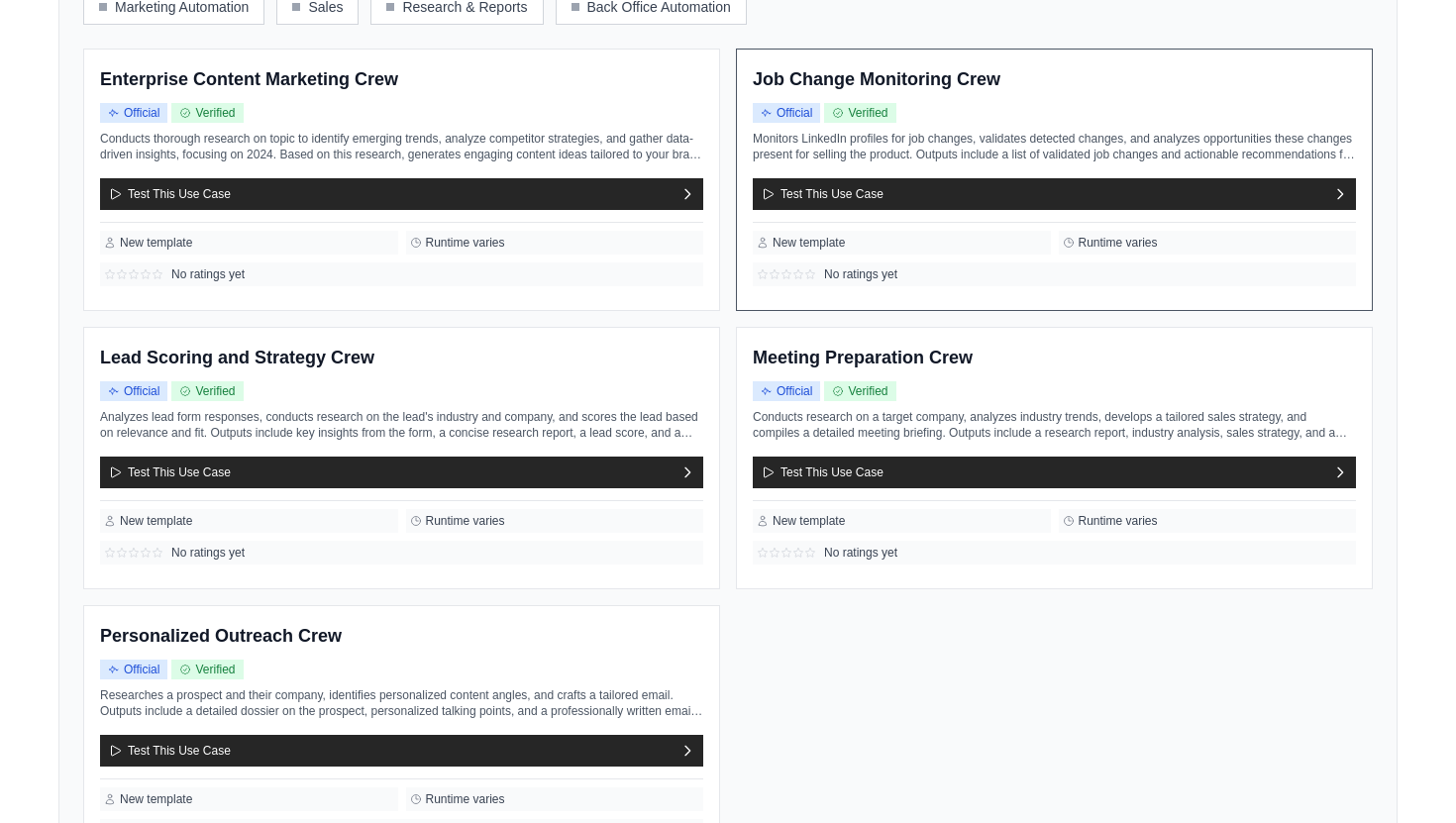 click on "Monitors LinkedIn profiles for job changes, validates detected changes, and analyzes opportunities these changes present for selling the product. Outputs include a list of validated job changes and actionable recommendations for the sales team to leverage these changes in their outreach." at bounding box center (1054, 147) 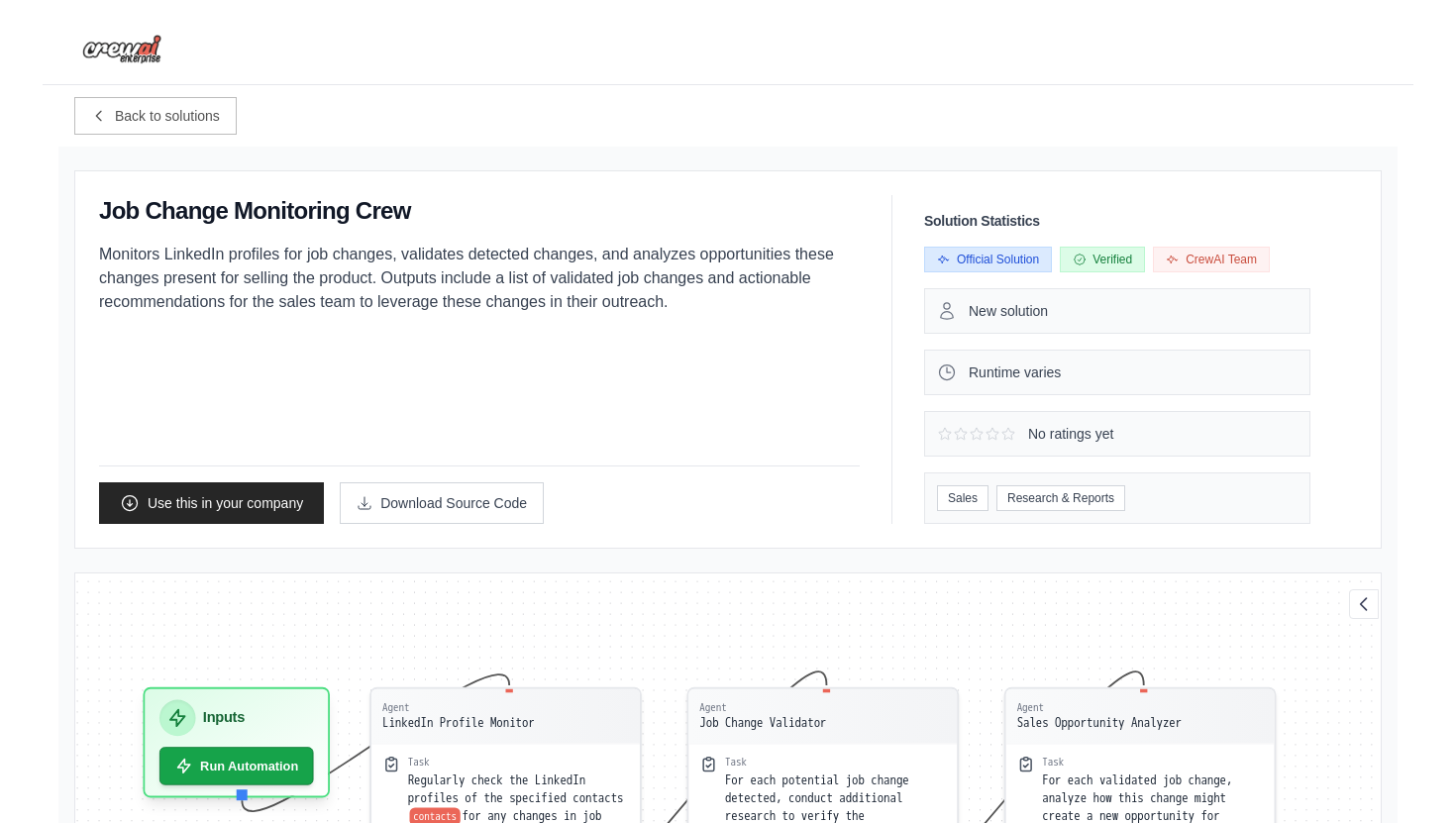 scroll, scrollTop: 0, scrollLeft: 0, axis: both 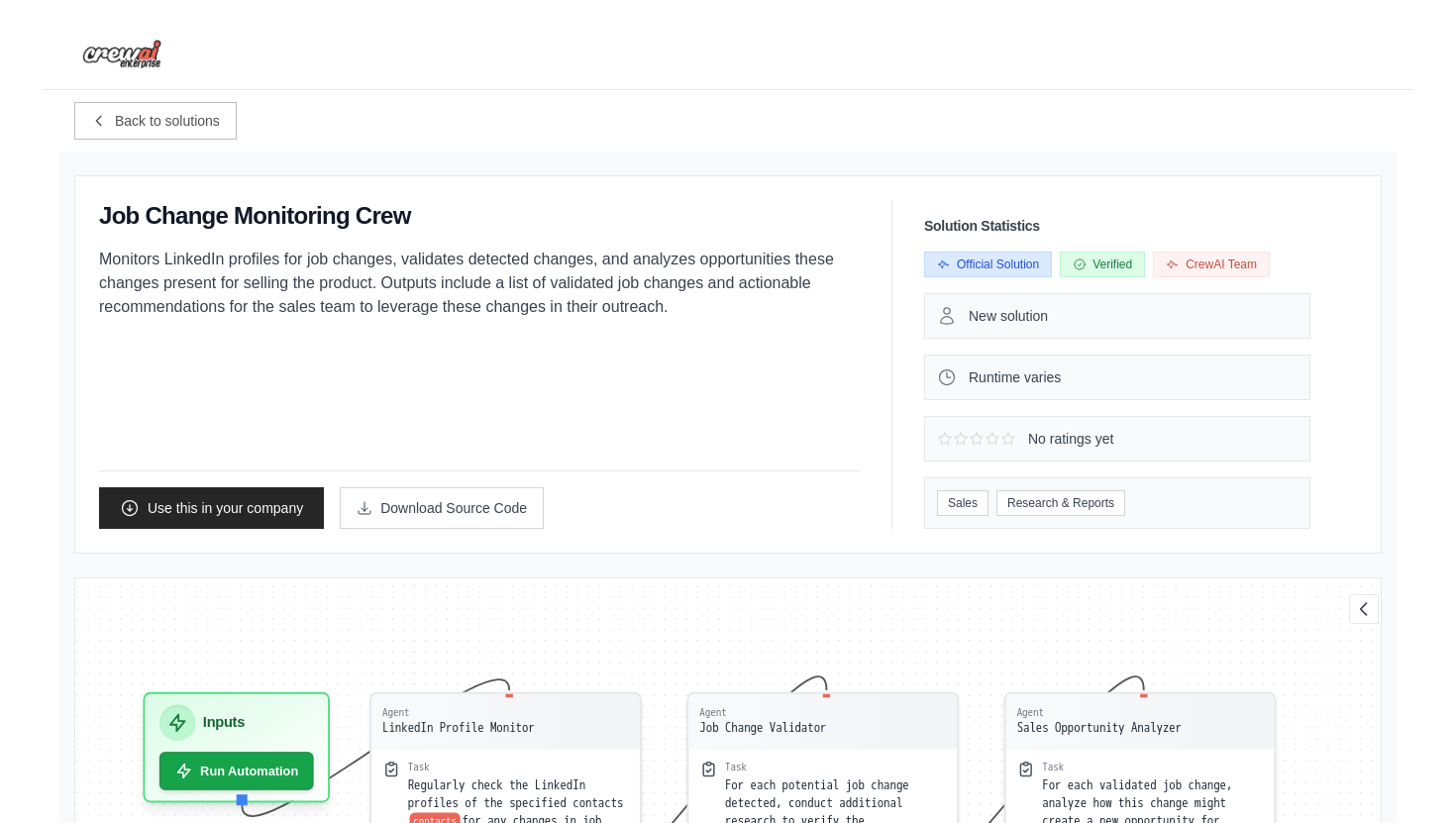 click on "Back to solutions" at bounding box center [728, 121] 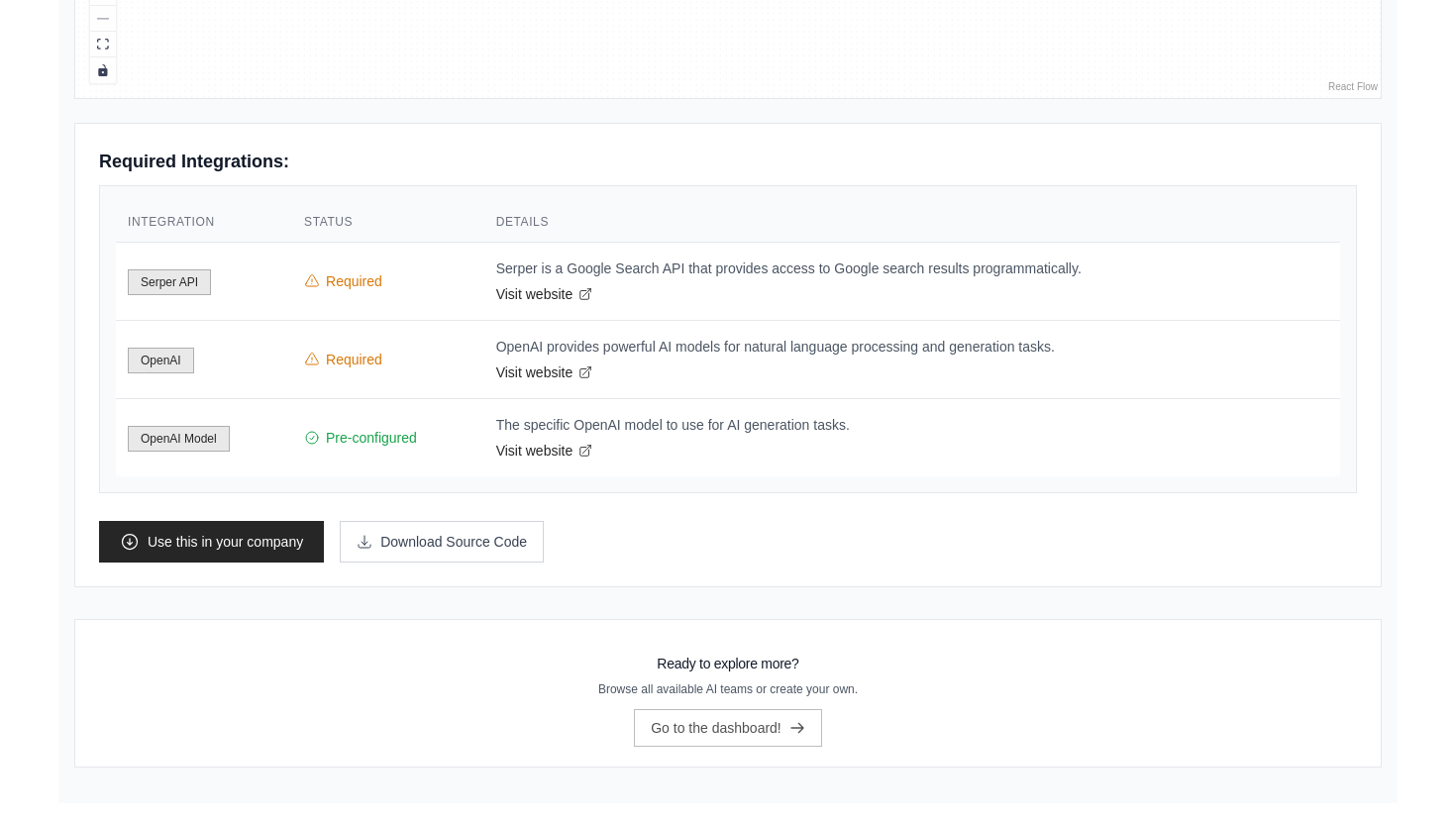 scroll, scrollTop: 0, scrollLeft: 0, axis: both 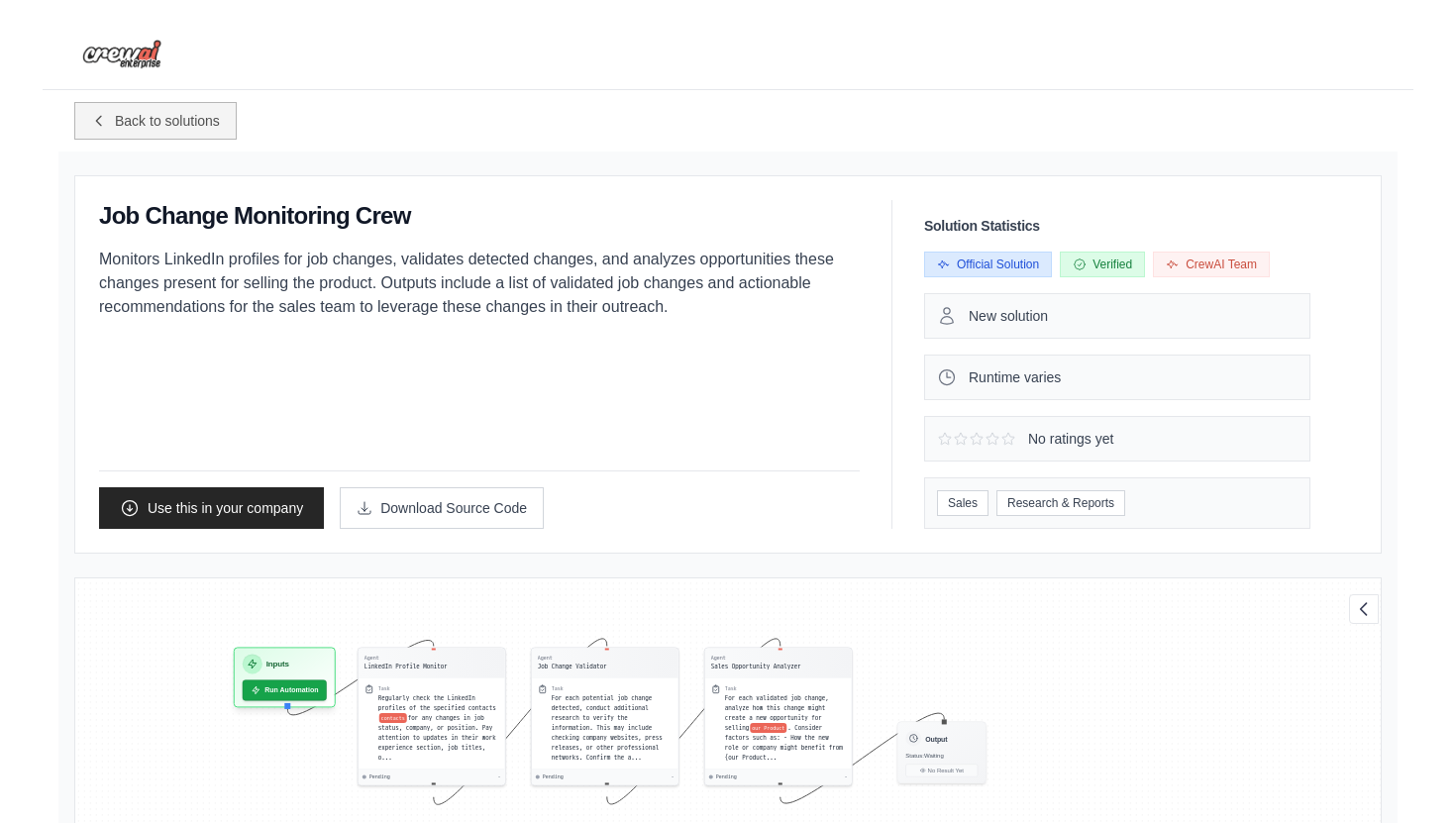 click on "Back to solutions" at bounding box center (167, 121) 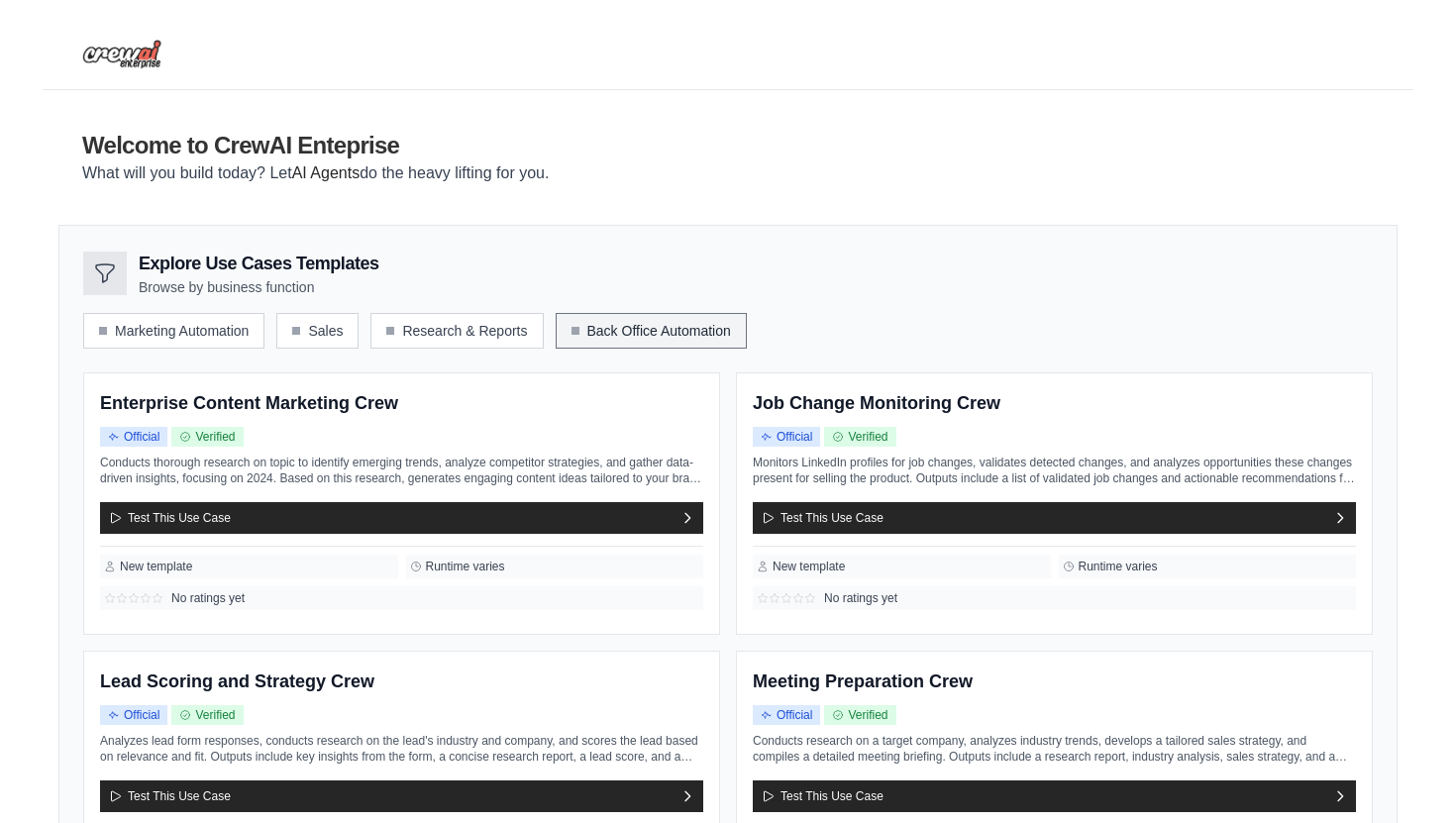 click on "Back Office Automation" at bounding box center (651, 331) 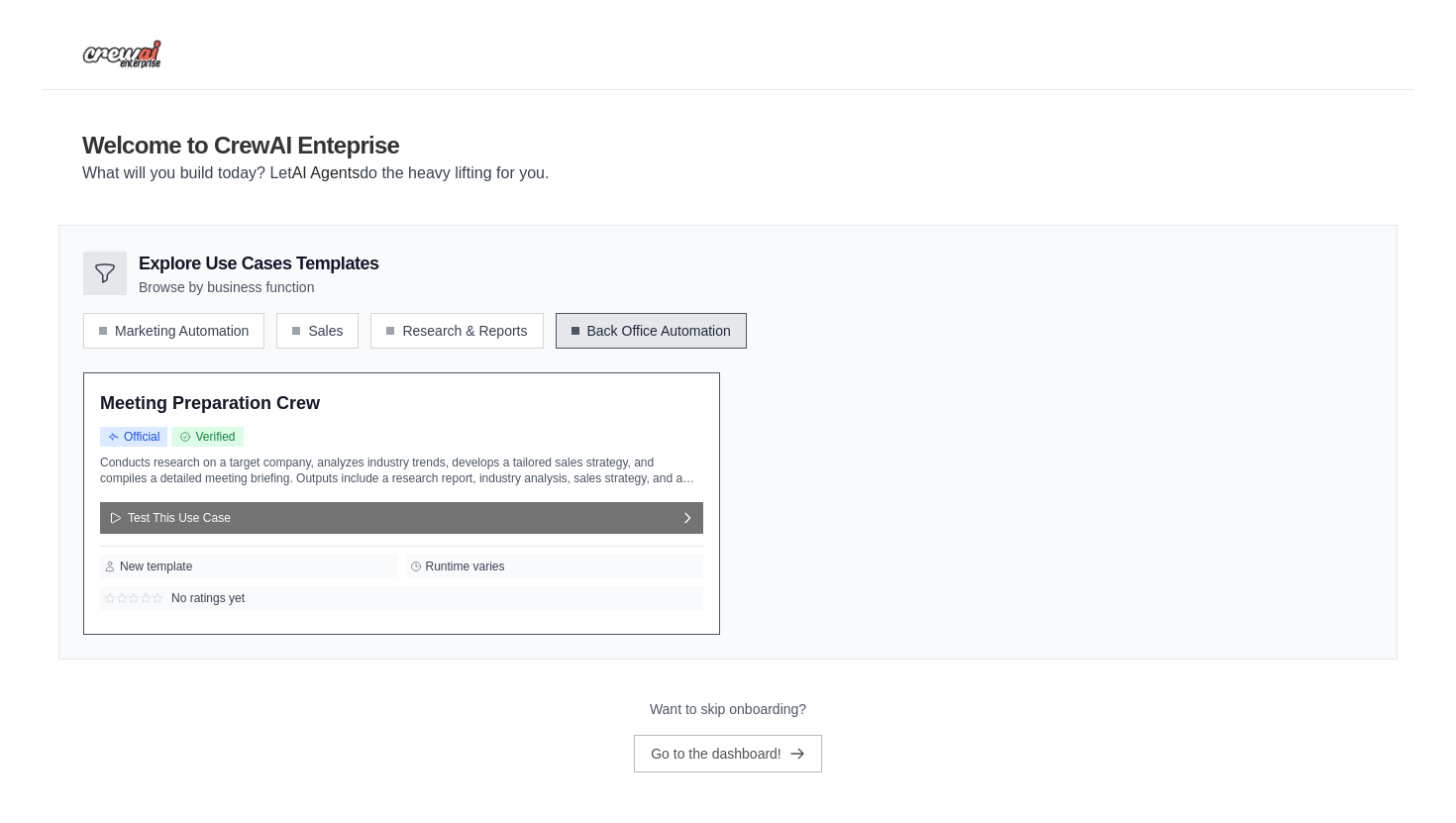 click on "Test This Use Case" at bounding box center (401, 518) 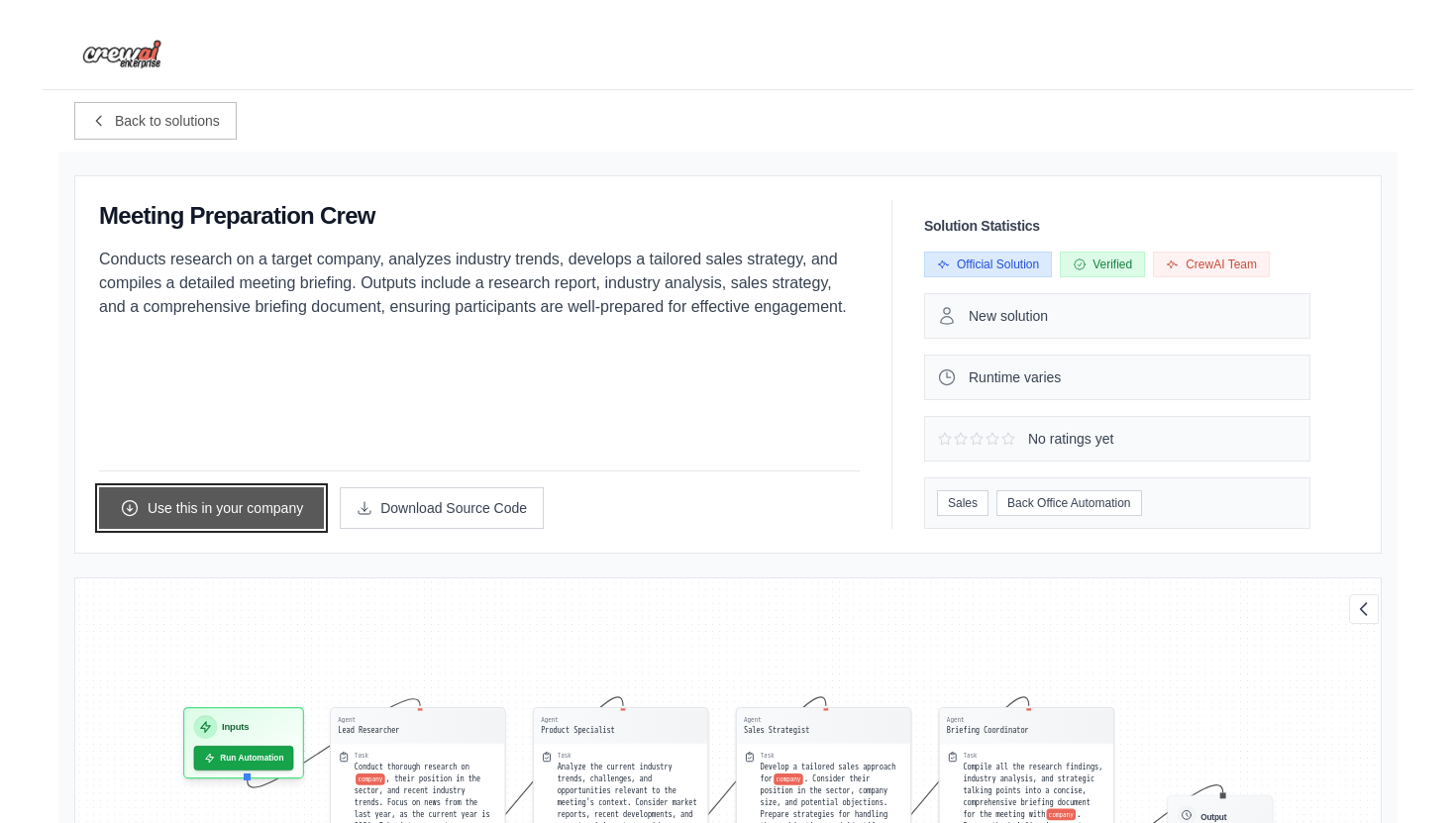 click on "Use this in your company" at bounding box center (211, 508) 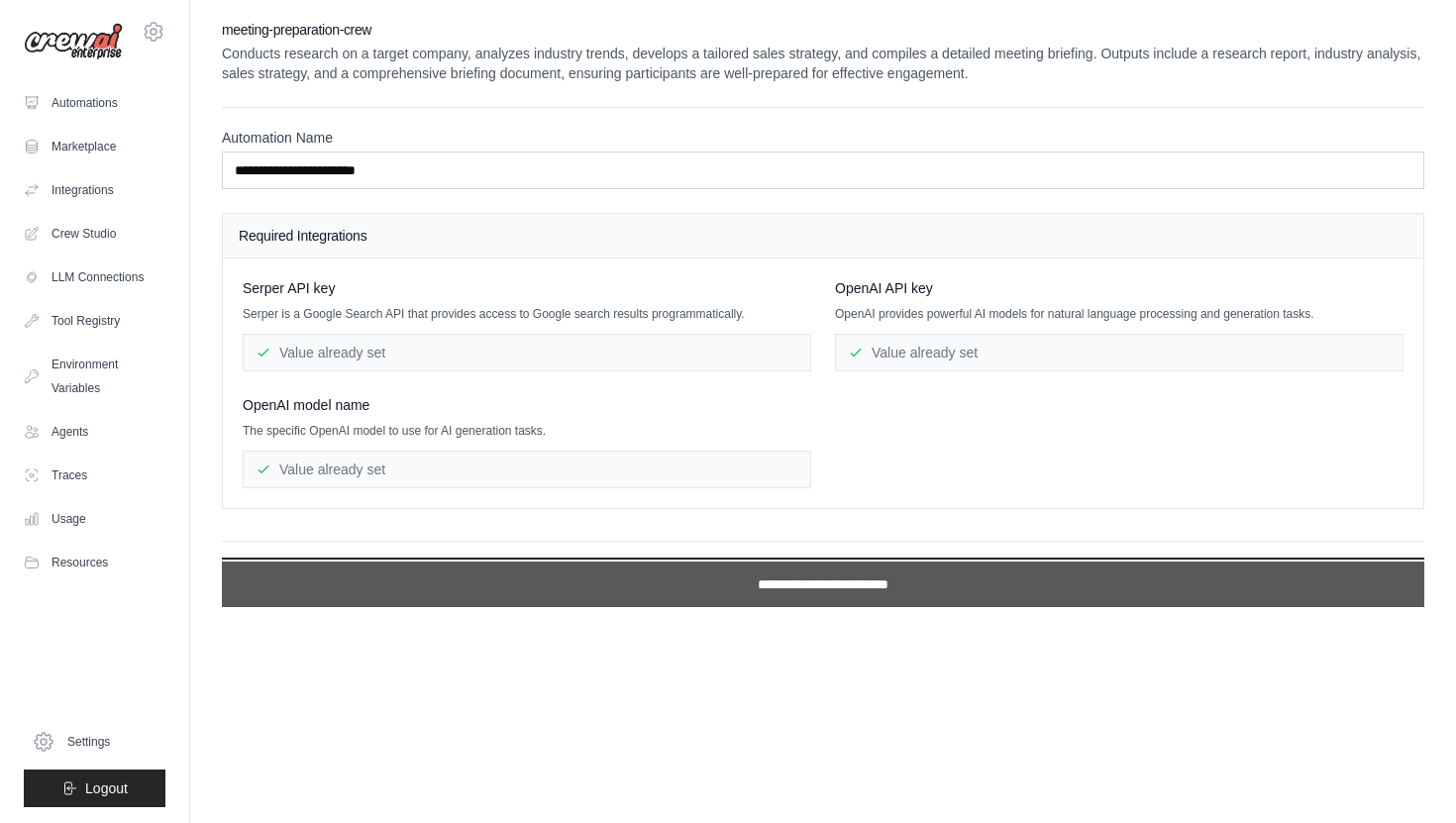 click on "**********" at bounding box center (823, 584) 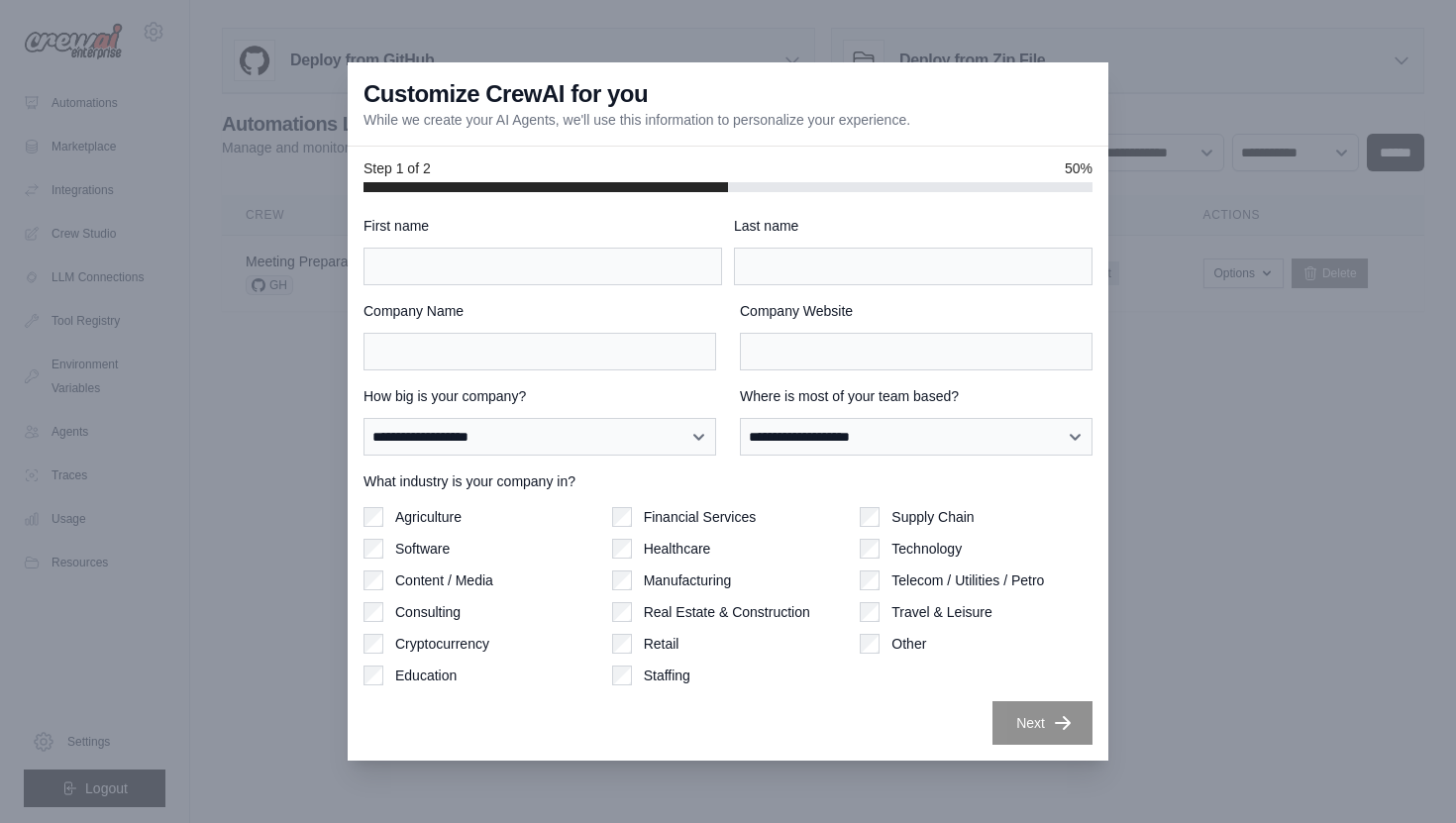 scroll, scrollTop: 0, scrollLeft: 0, axis: both 